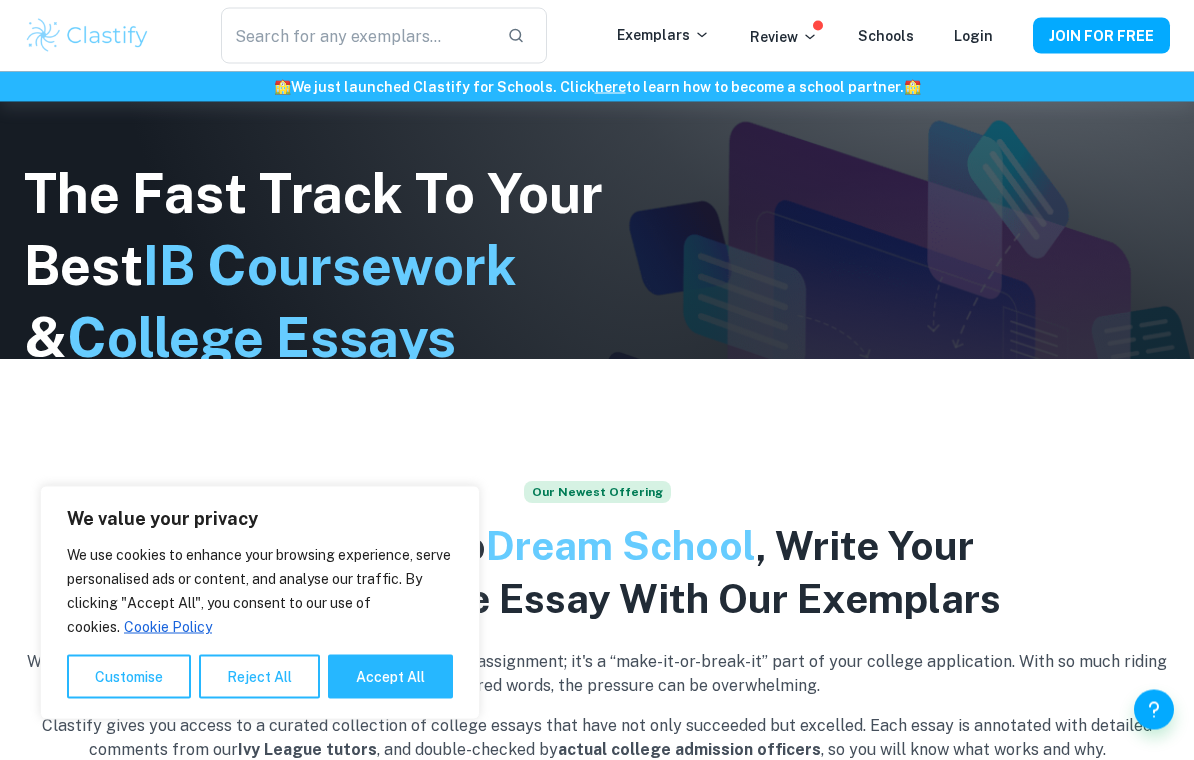 scroll, scrollTop: 466, scrollLeft: 0, axis: vertical 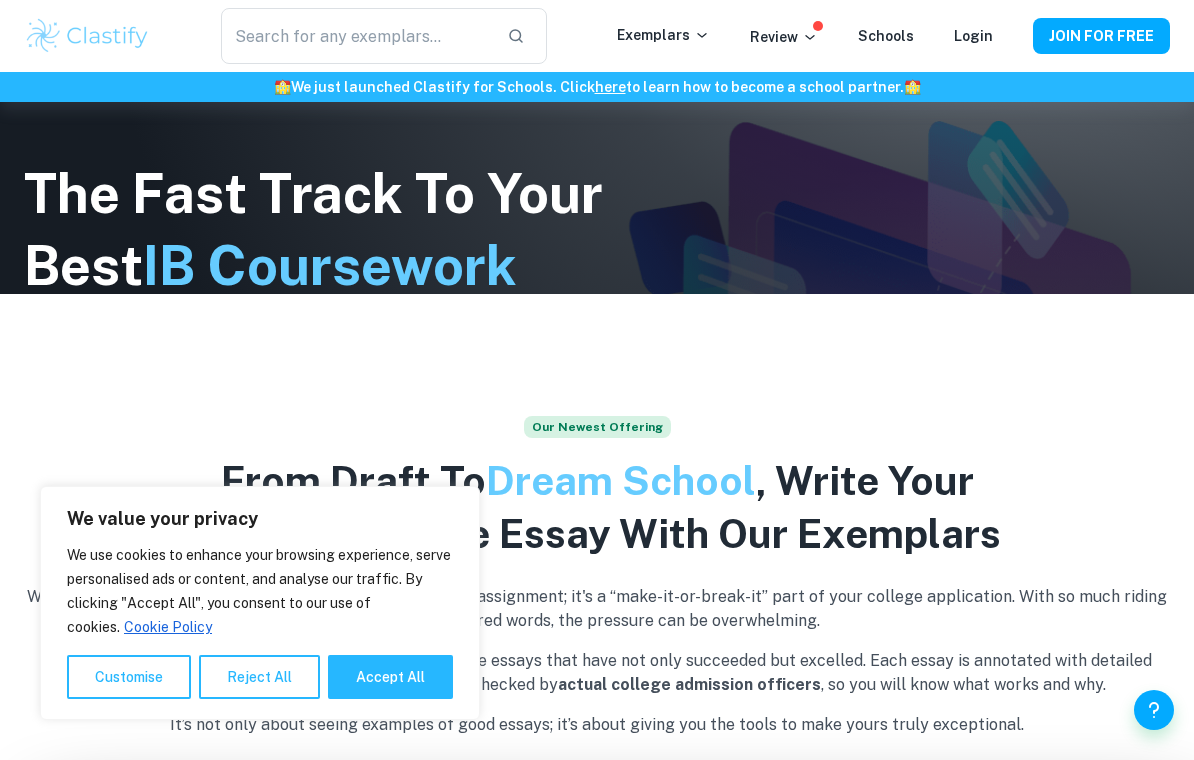 click on "Accept All" at bounding box center [390, 677] 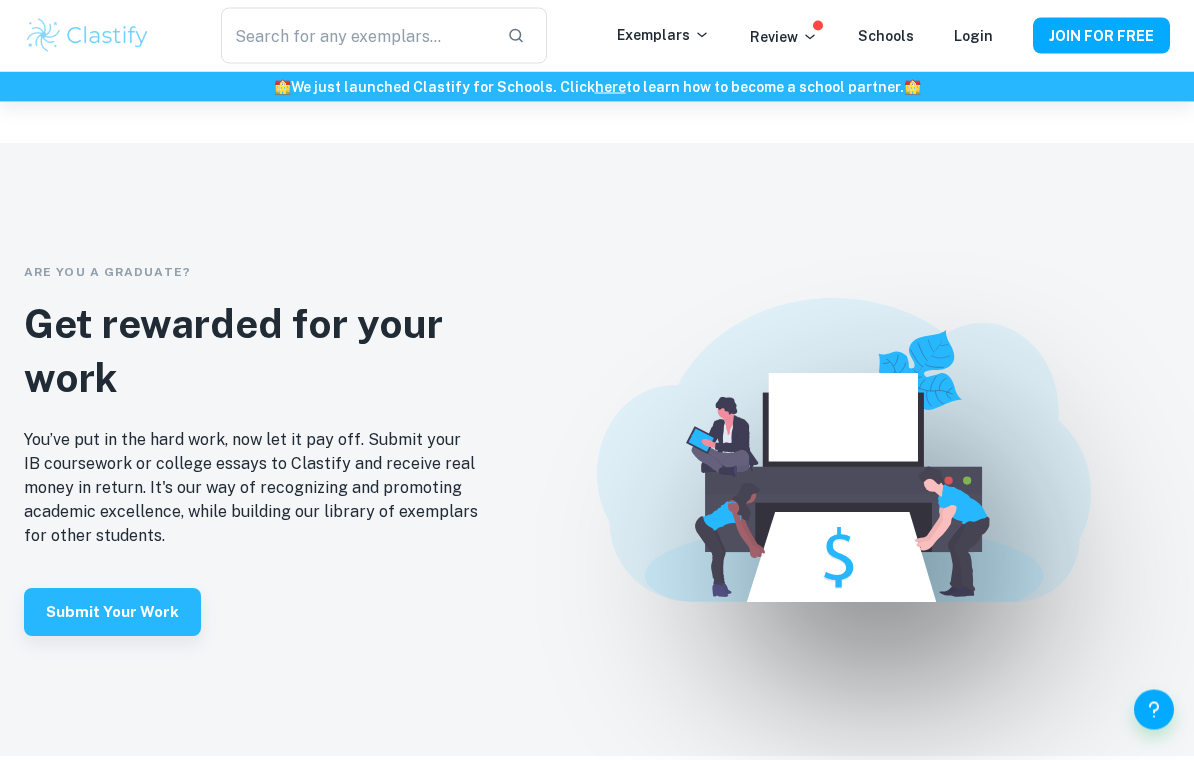 scroll, scrollTop: 4076, scrollLeft: 0, axis: vertical 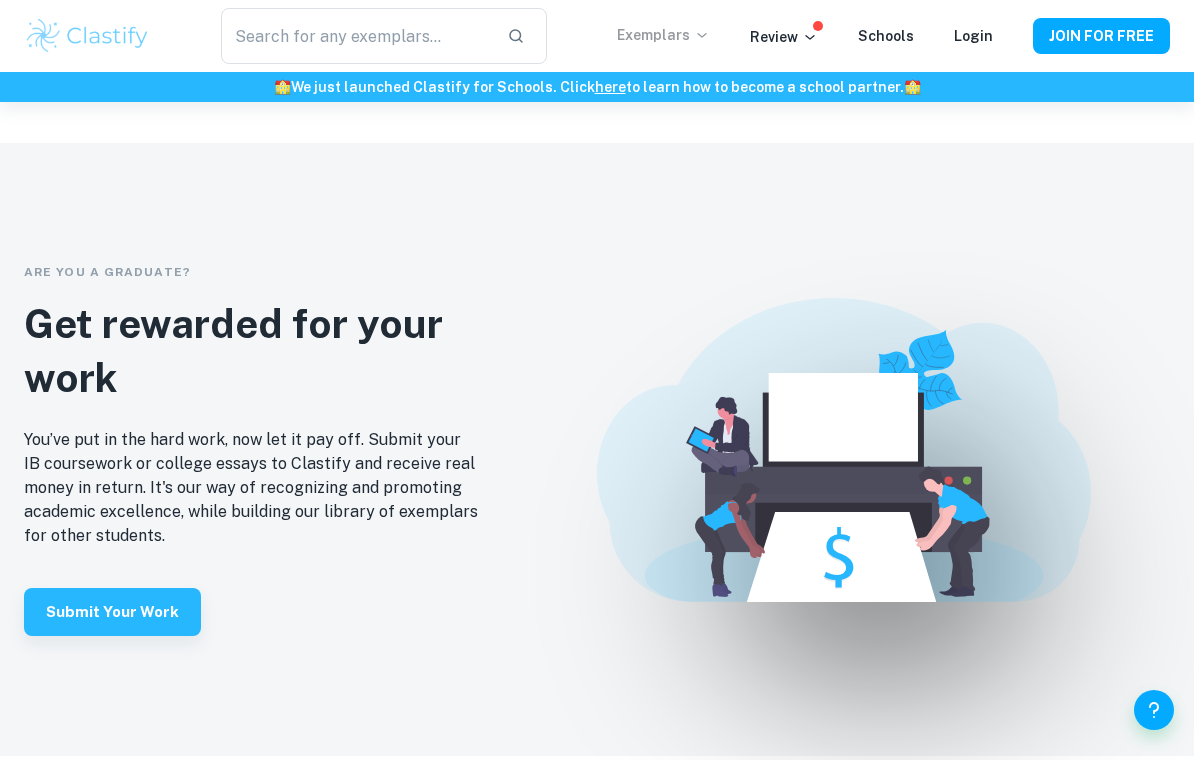 click 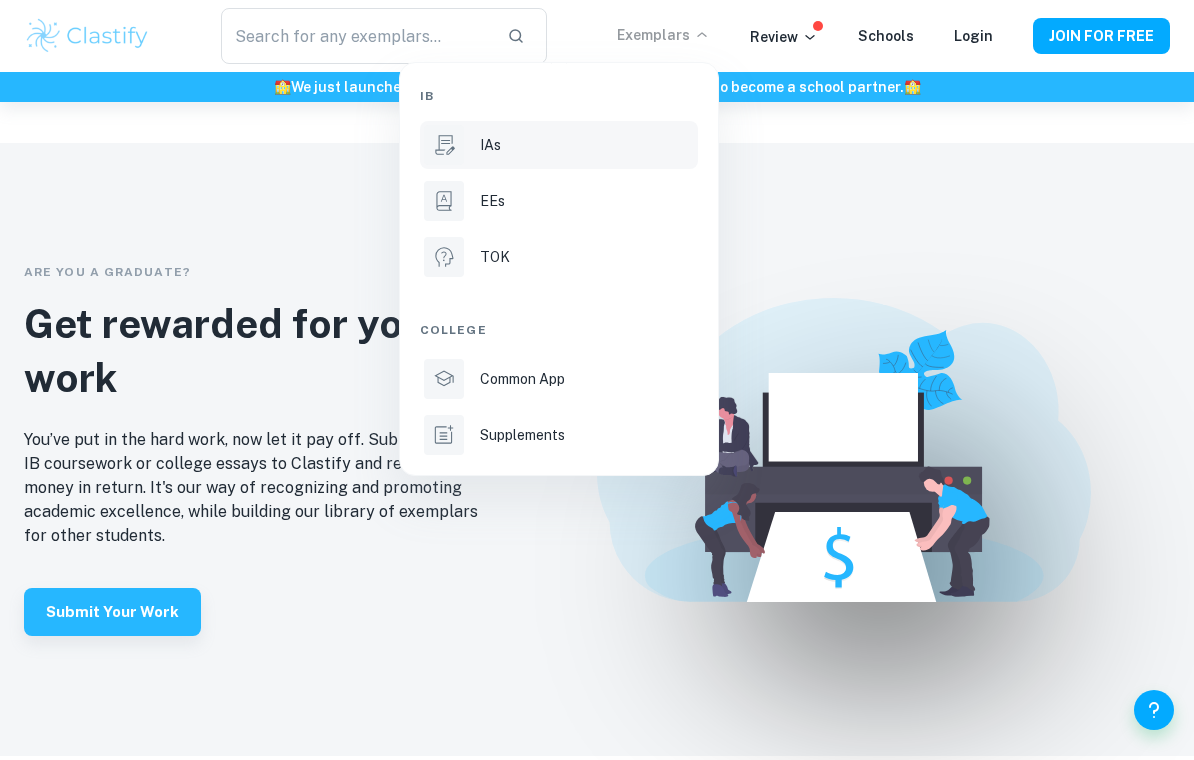click on "IAs" at bounding box center [587, 145] 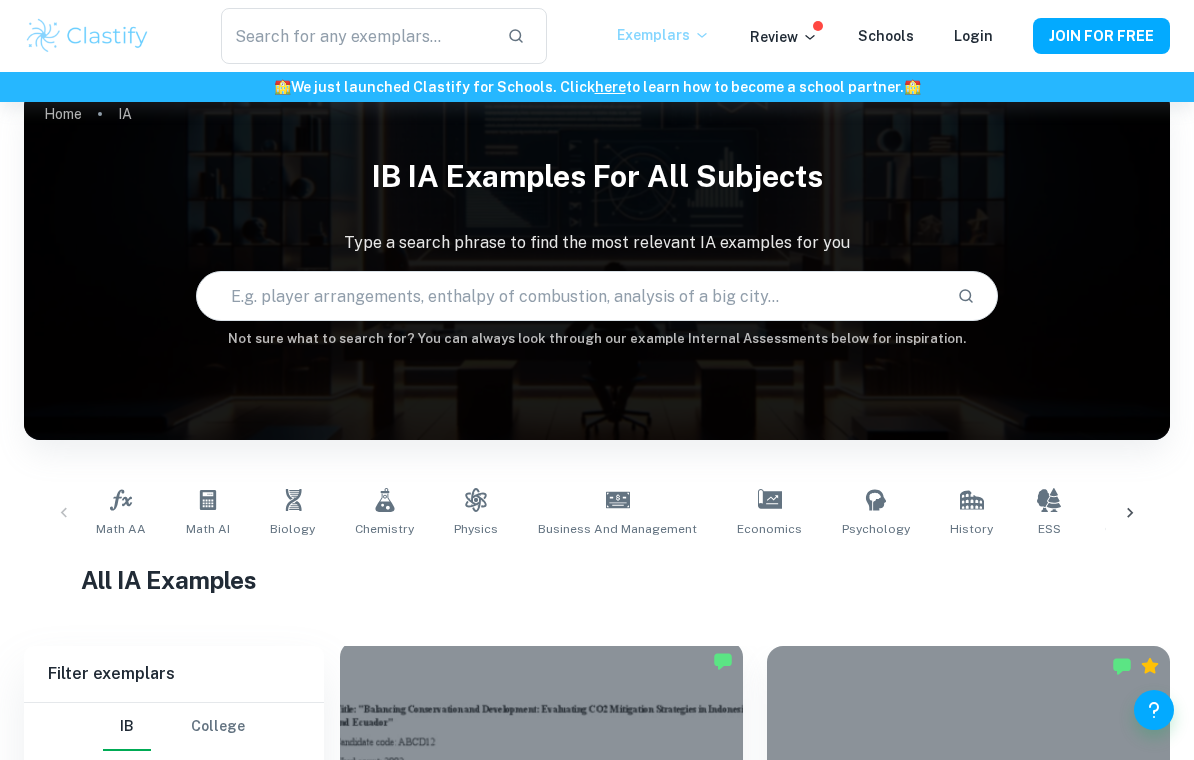 scroll, scrollTop: 163, scrollLeft: 0, axis: vertical 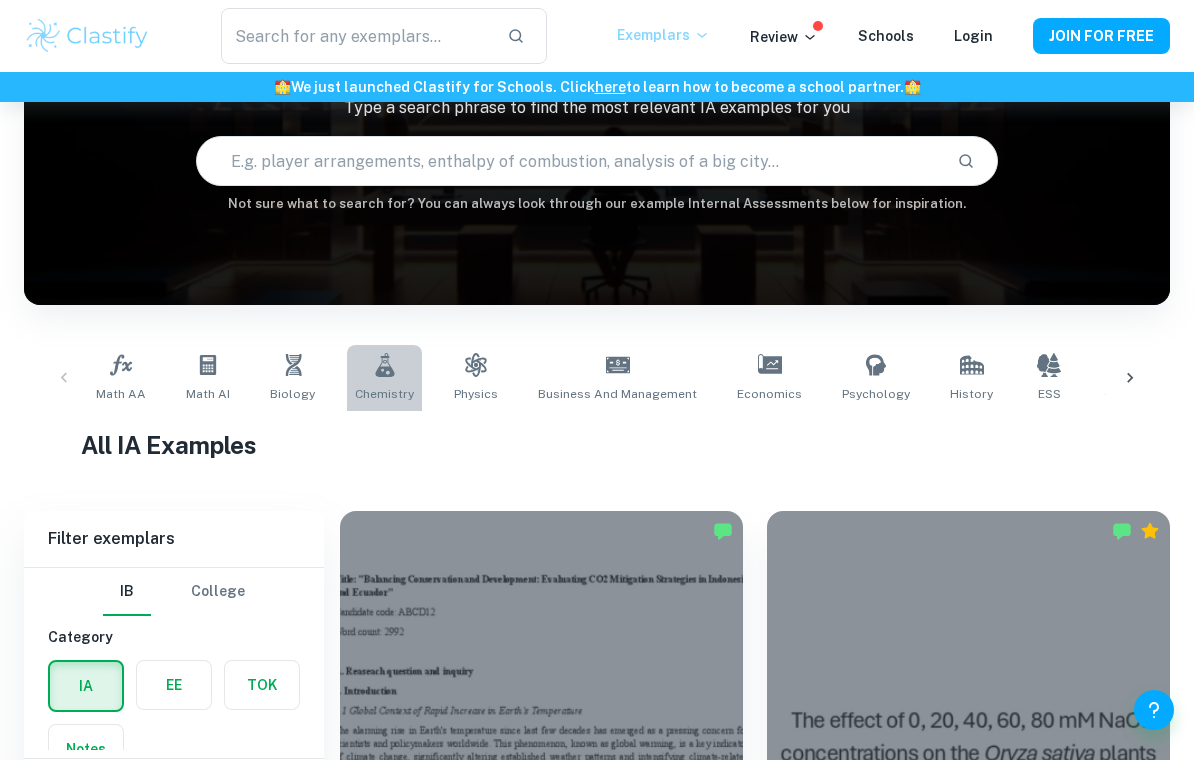 click on "Chemistry" at bounding box center (384, 378) 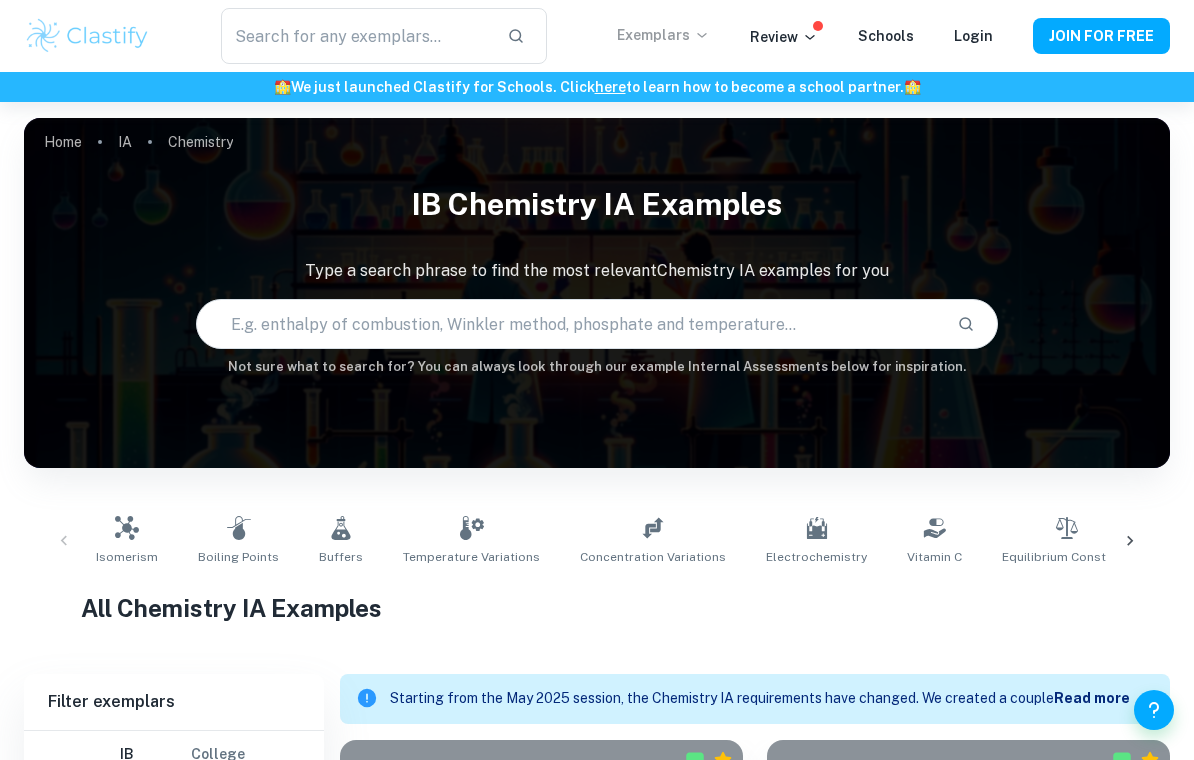 scroll, scrollTop: 261, scrollLeft: 0, axis: vertical 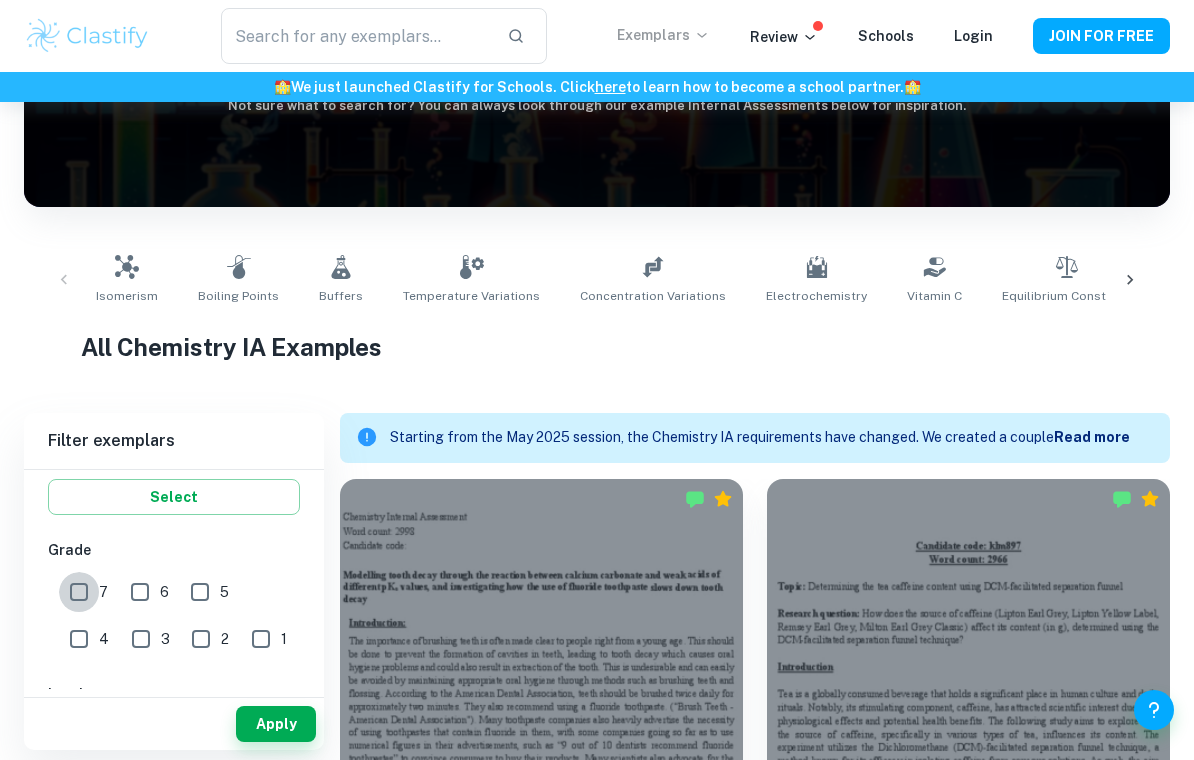 click on "7" at bounding box center [79, 592] 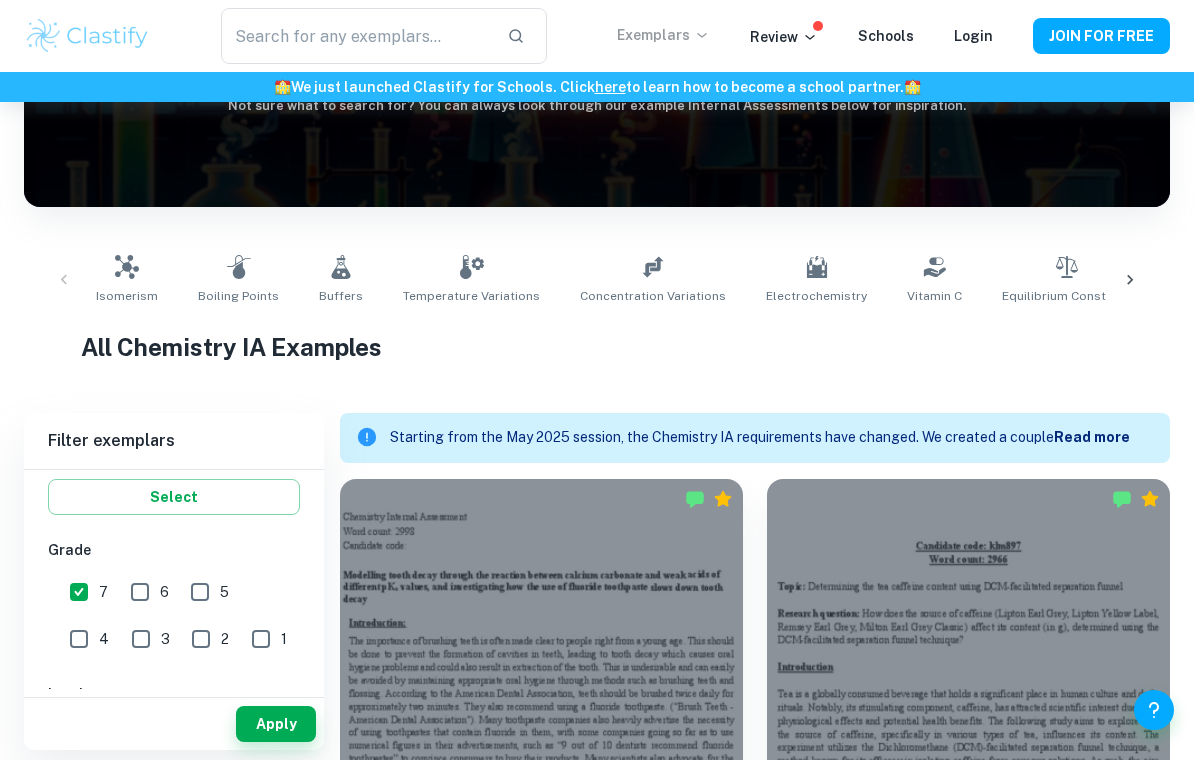 click on "6" at bounding box center [140, 592] 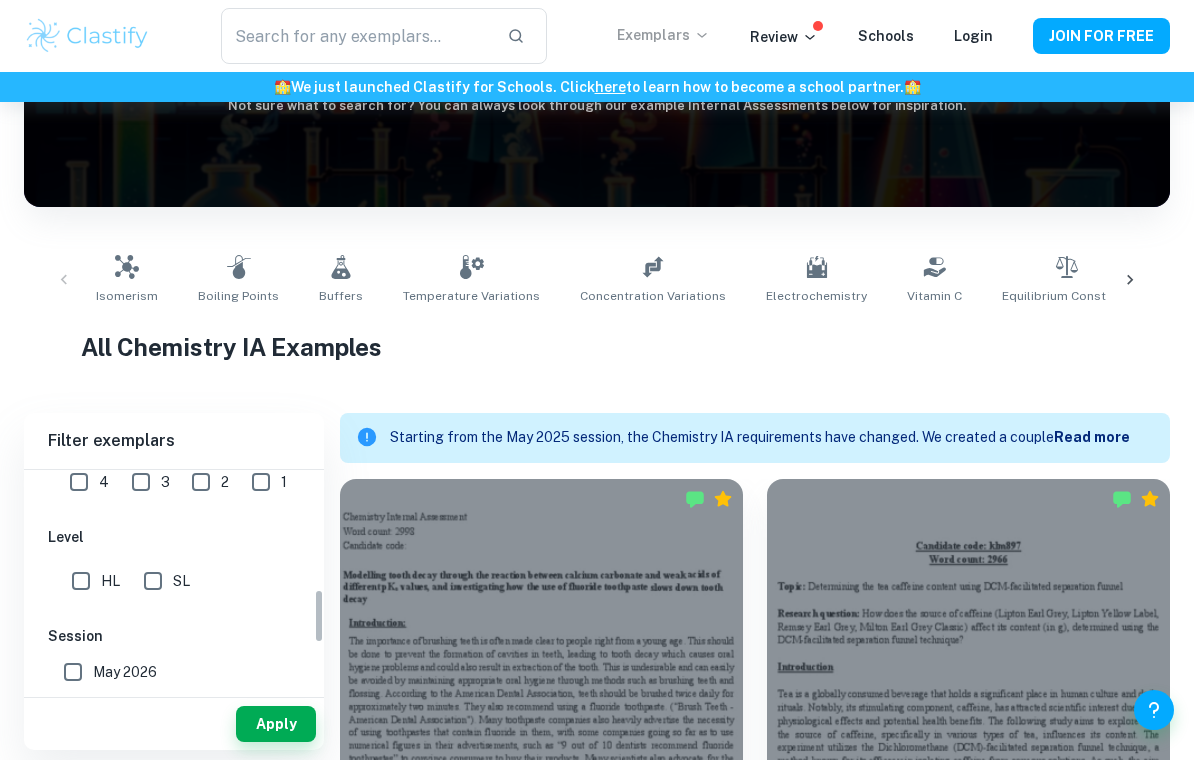 scroll, scrollTop: 568, scrollLeft: 0, axis: vertical 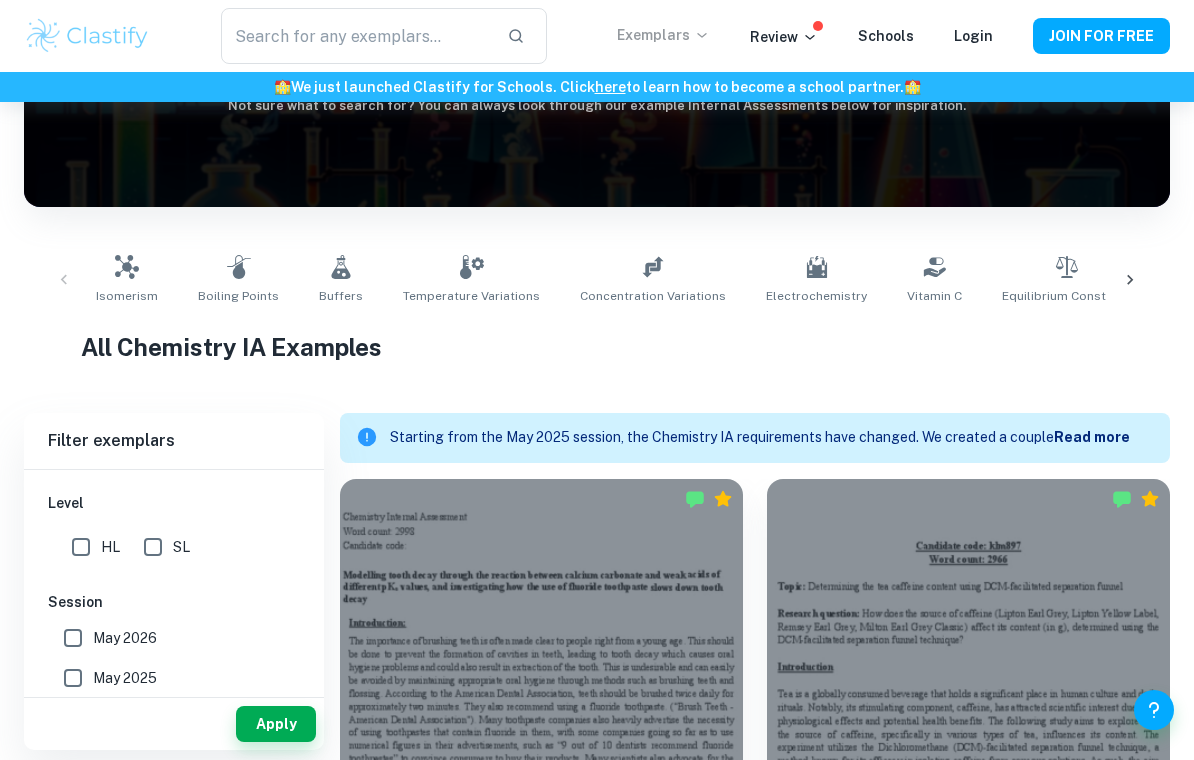 click on "HL" at bounding box center [81, 547] 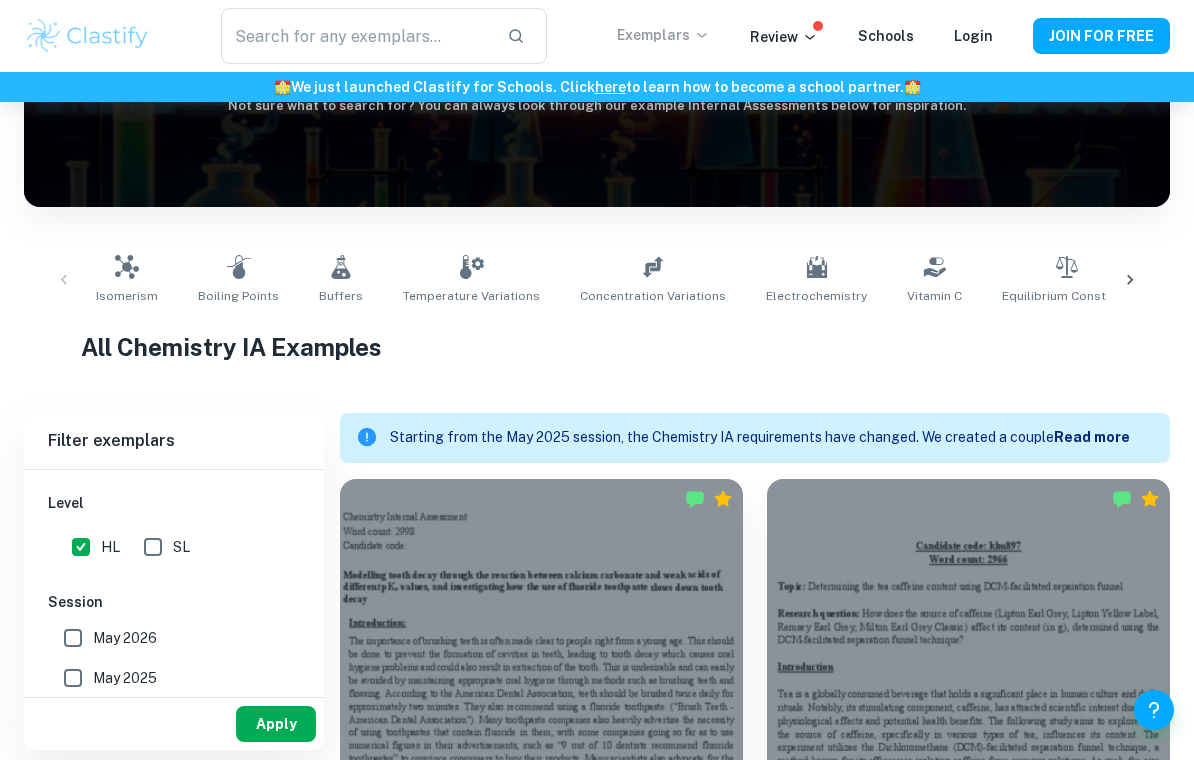 click on "Apply" at bounding box center [276, 724] 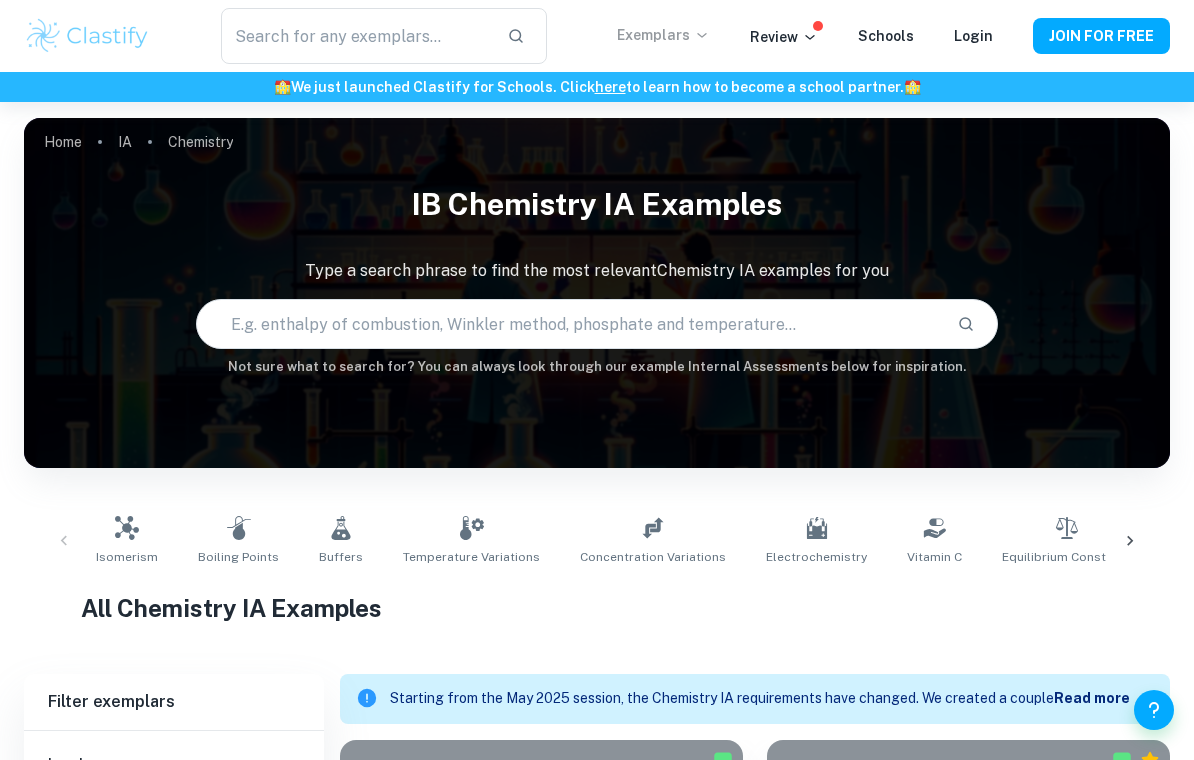 scroll, scrollTop: 108, scrollLeft: 0, axis: vertical 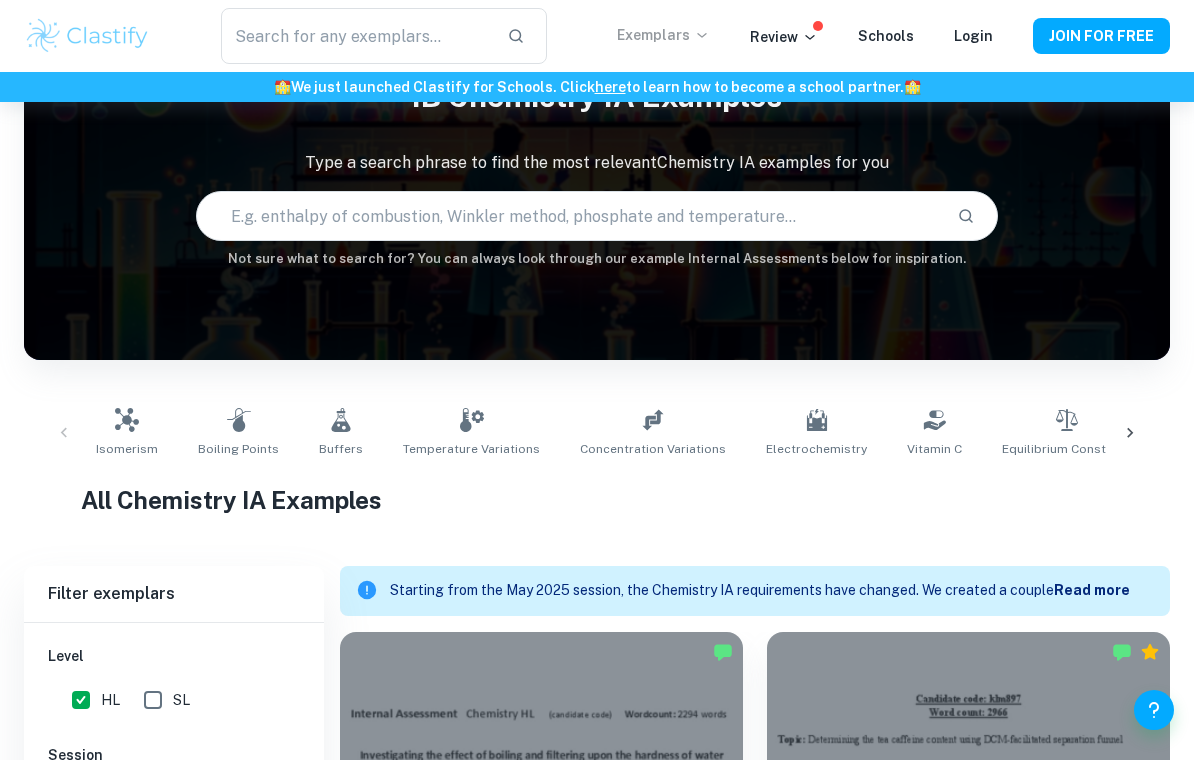 click 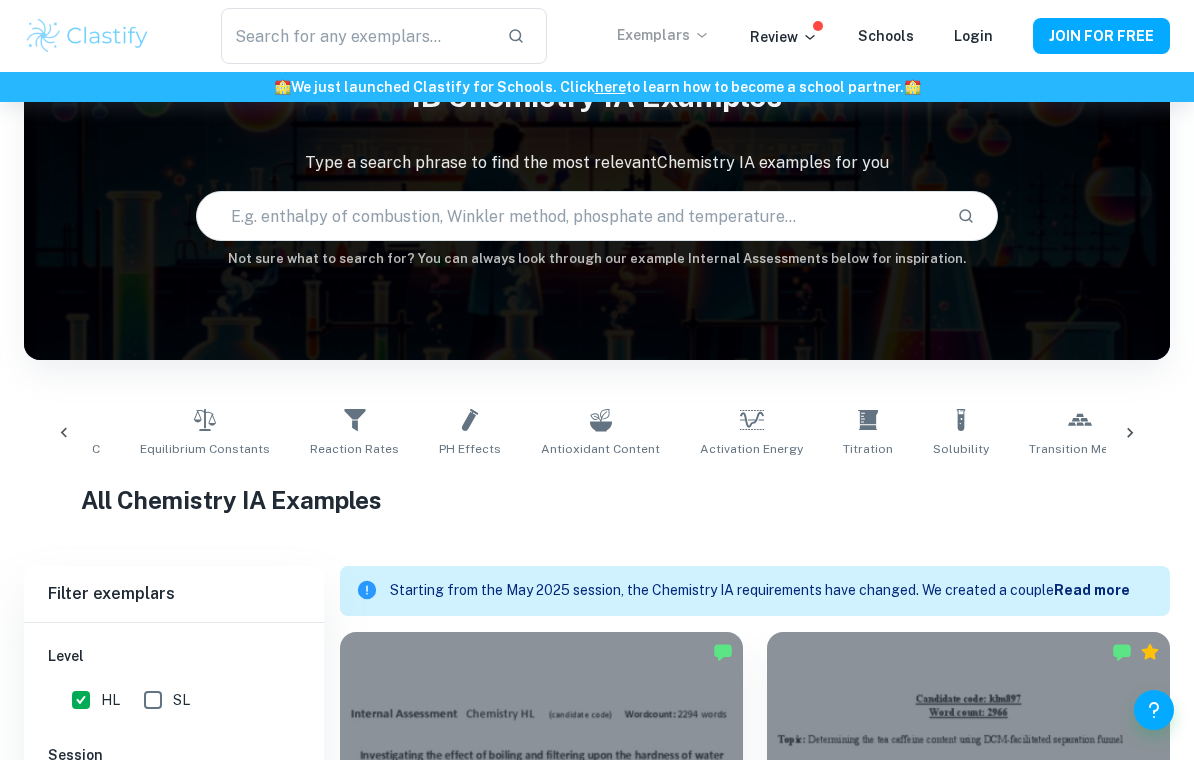 scroll, scrollTop: 0, scrollLeft: 944, axis: horizontal 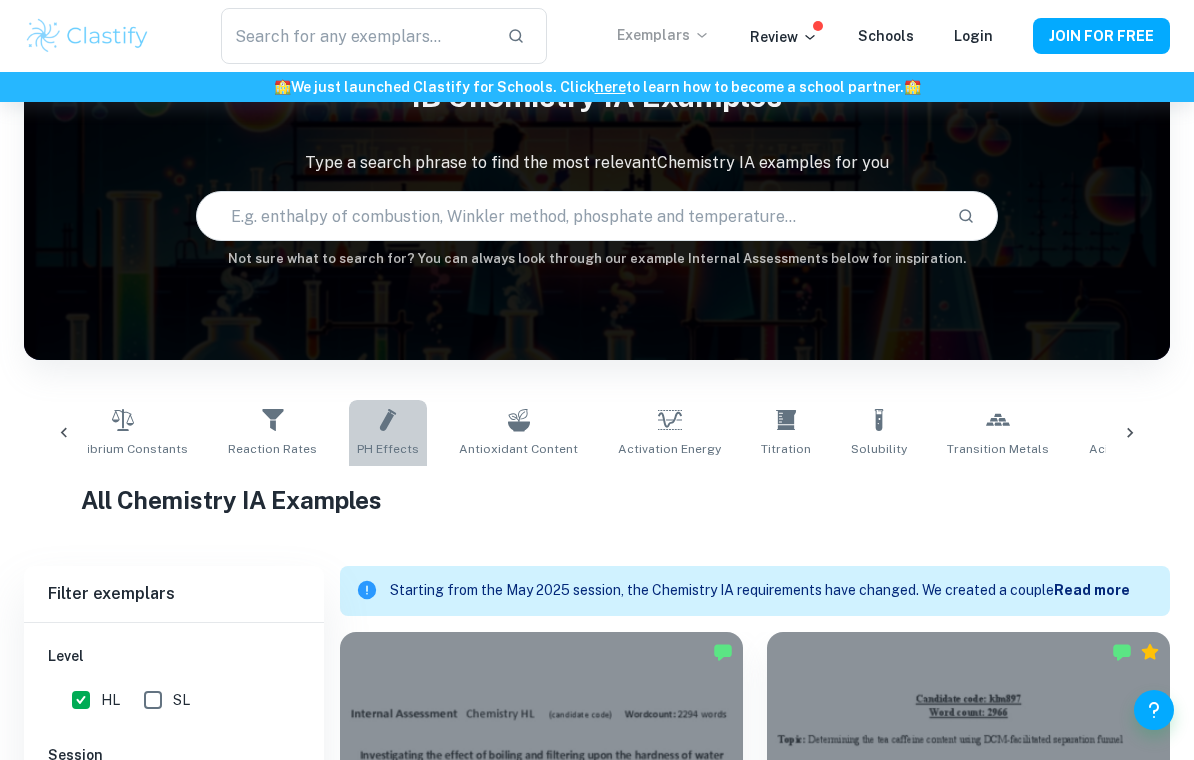 click 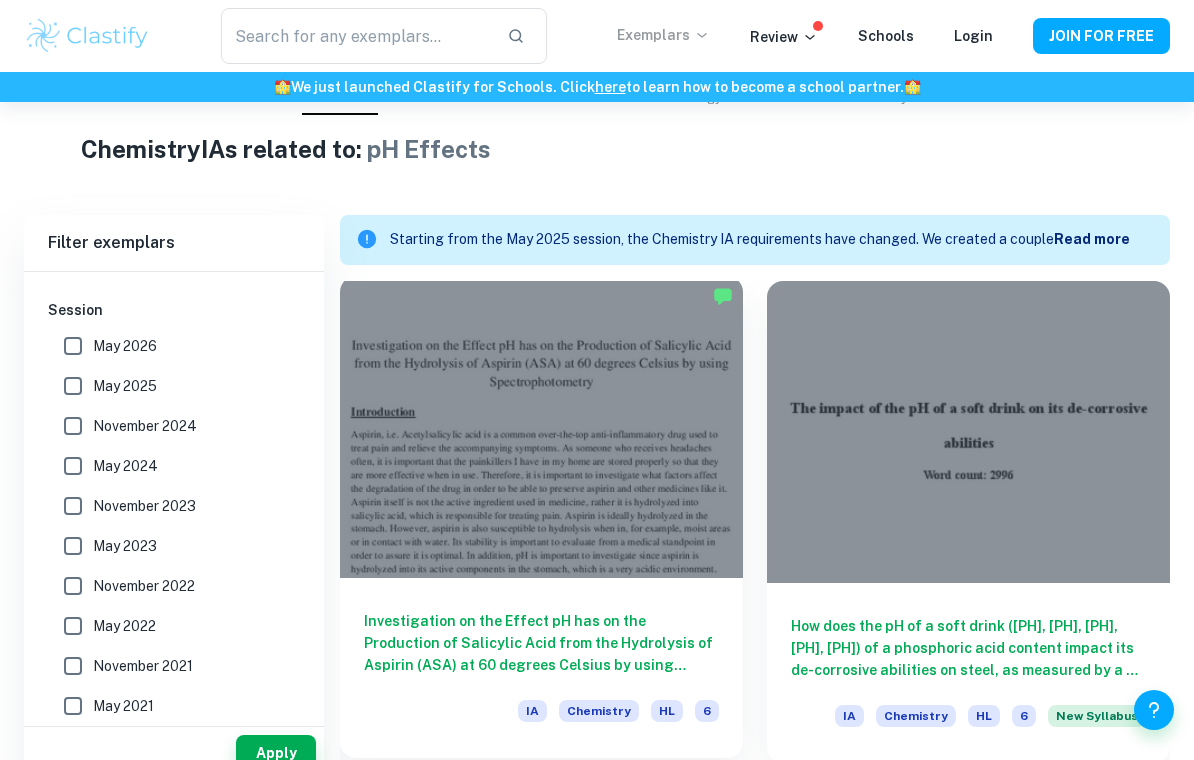 scroll, scrollTop: 734, scrollLeft: 0, axis: vertical 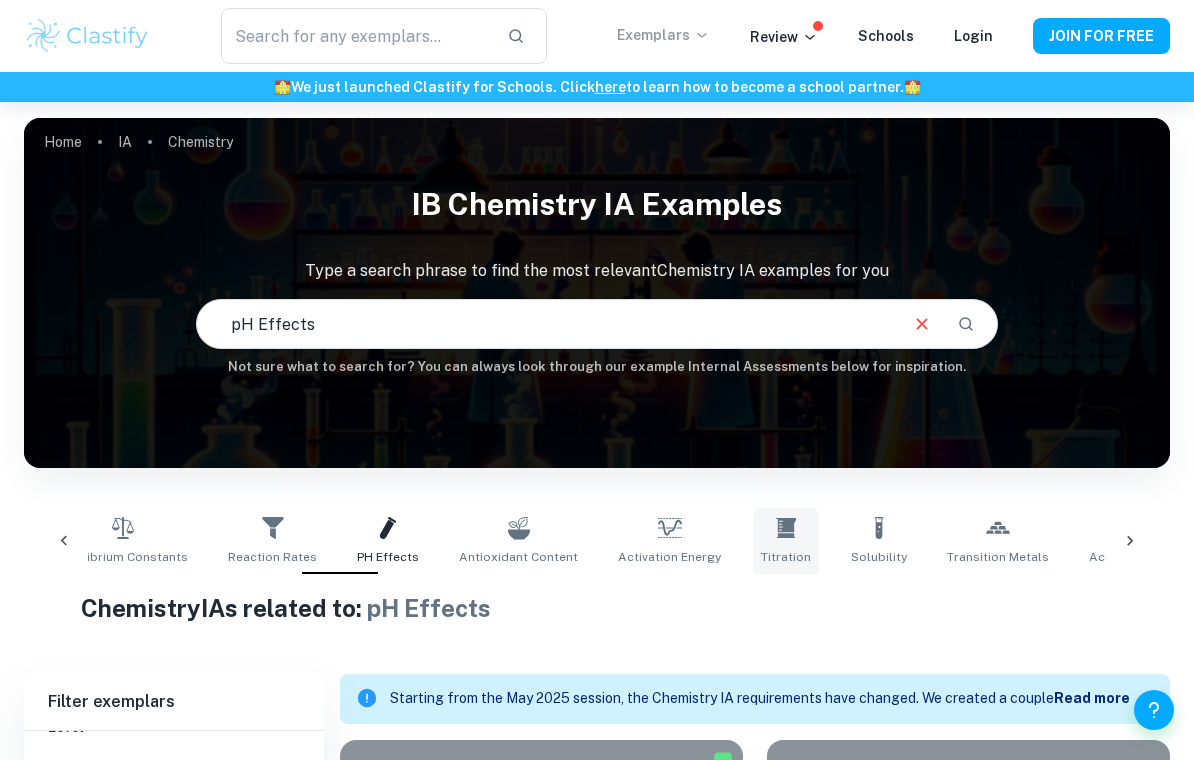 click on "Titration" at bounding box center (786, 541) 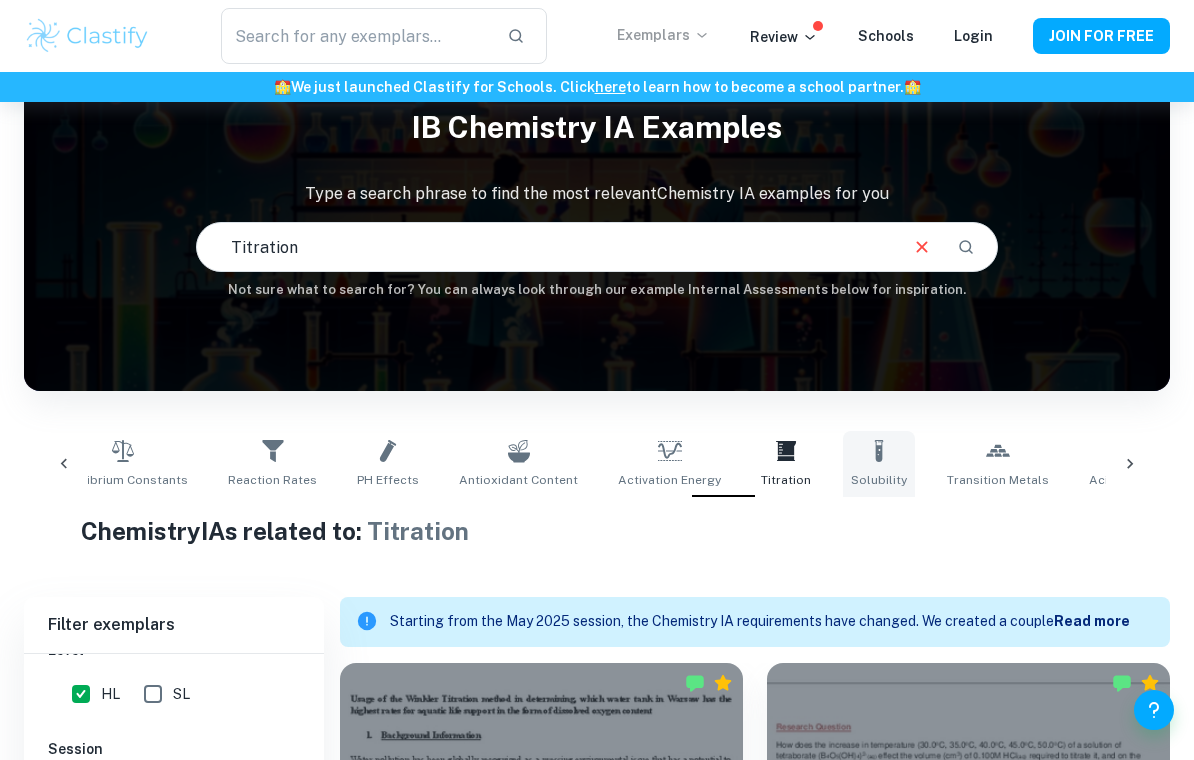 scroll, scrollTop: 43, scrollLeft: 0, axis: vertical 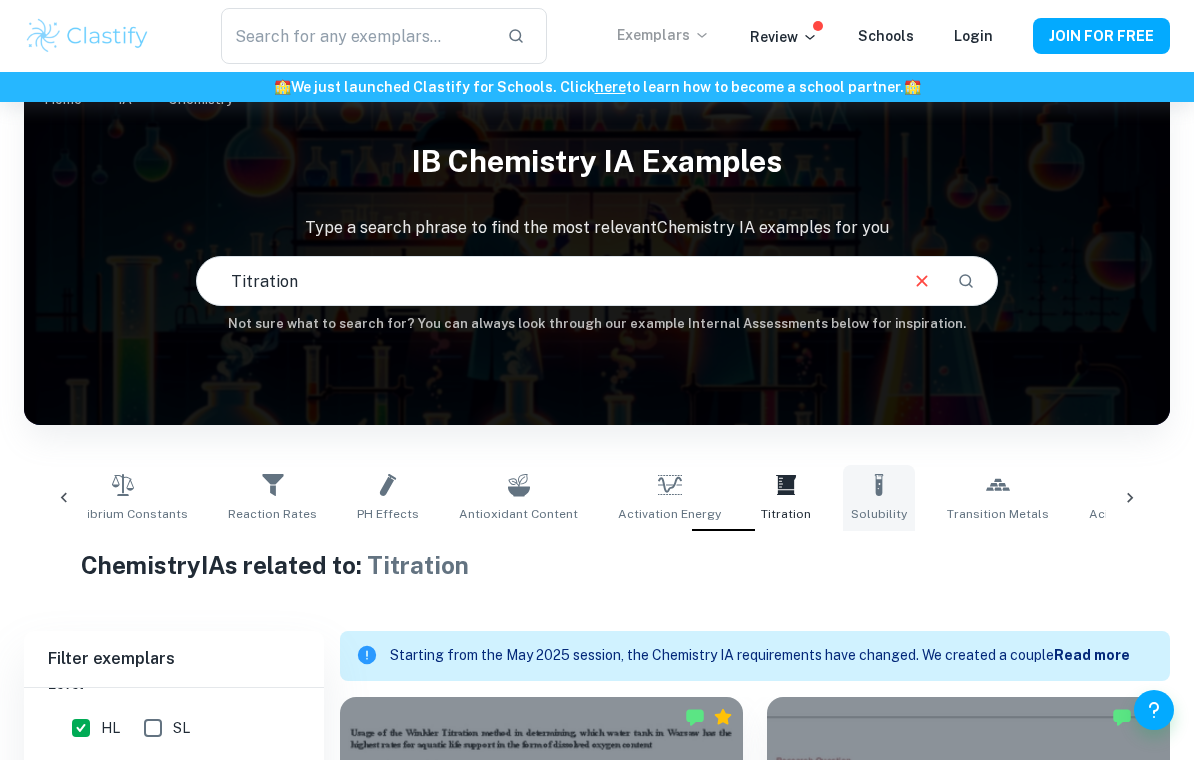 drag, startPoint x: 824, startPoint y: 492, endPoint x: 824, endPoint y: 535, distance: 43 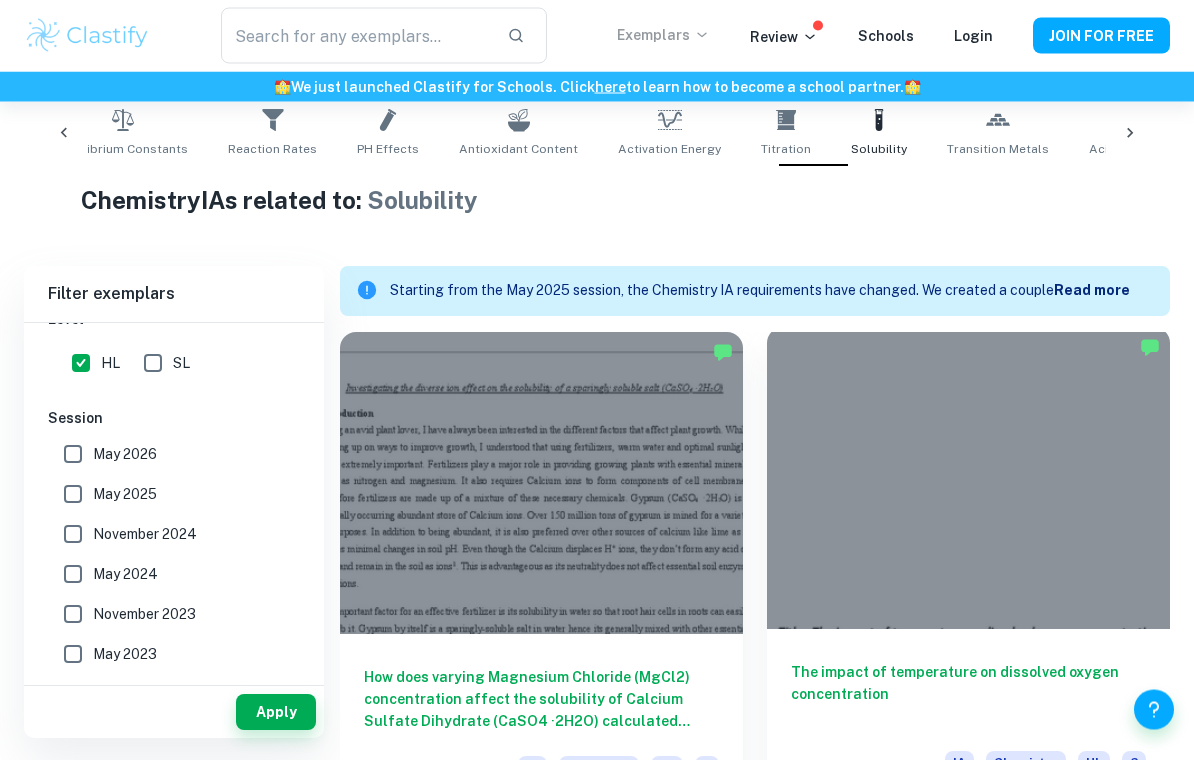 scroll, scrollTop: 308, scrollLeft: 0, axis: vertical 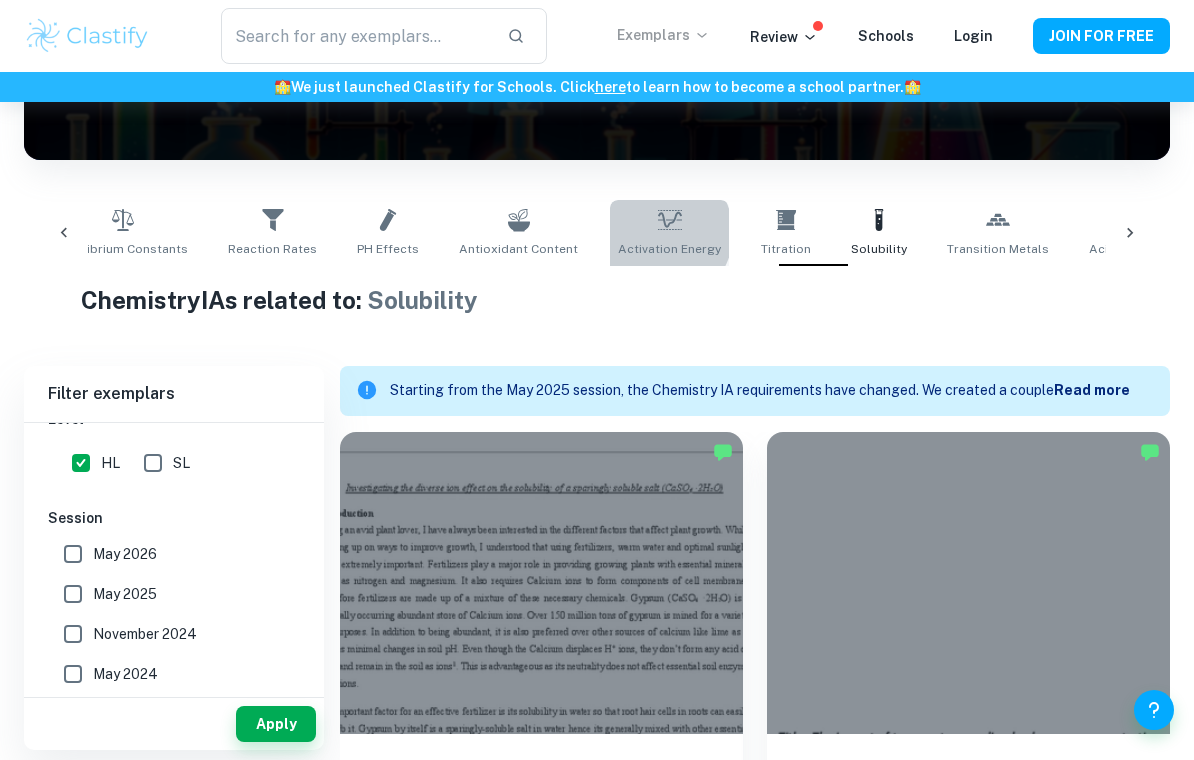 click on "Activation Energy" at bounding box center (669, 233) 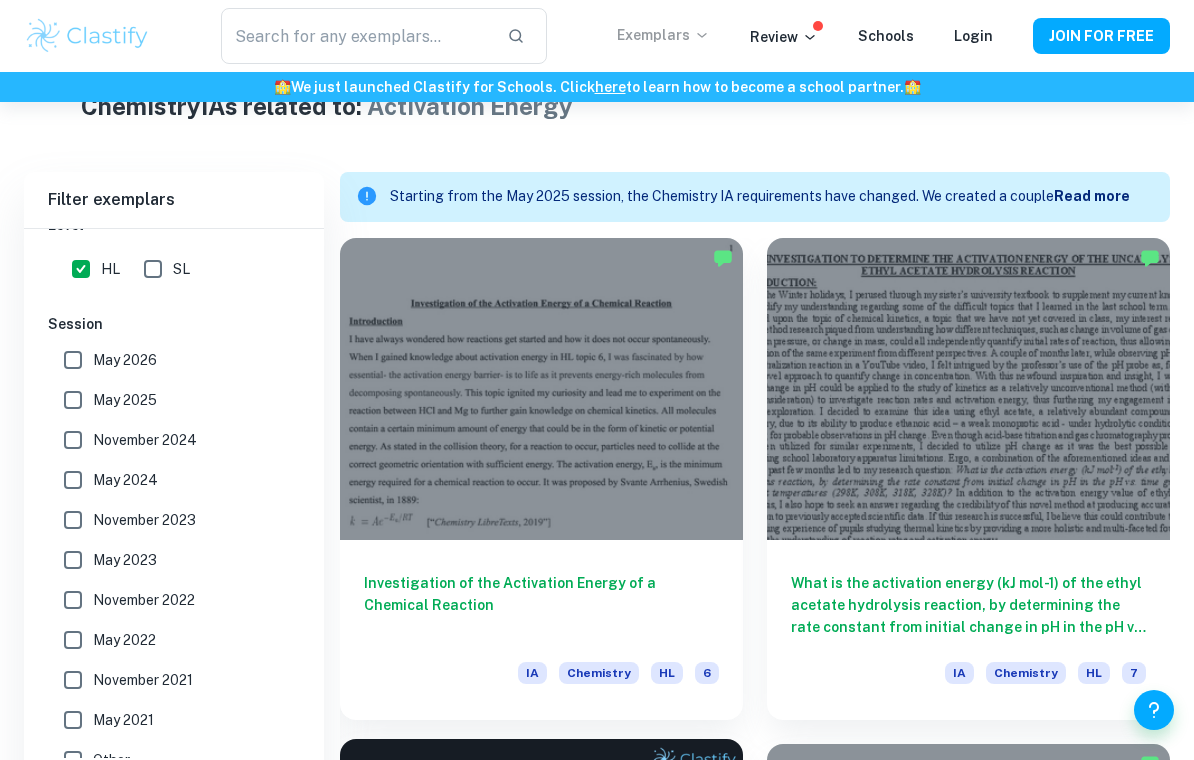 scroll, scrollTop: 575, scrollLeft: 0, axis: vertical 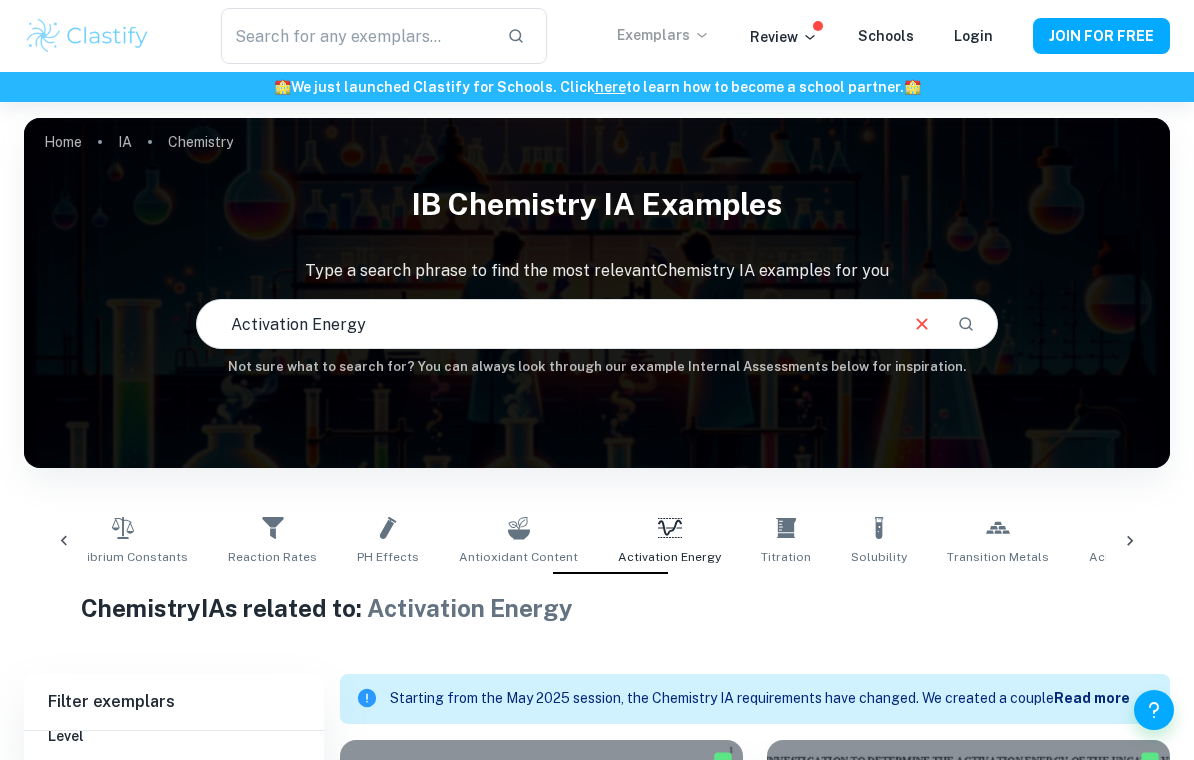 click 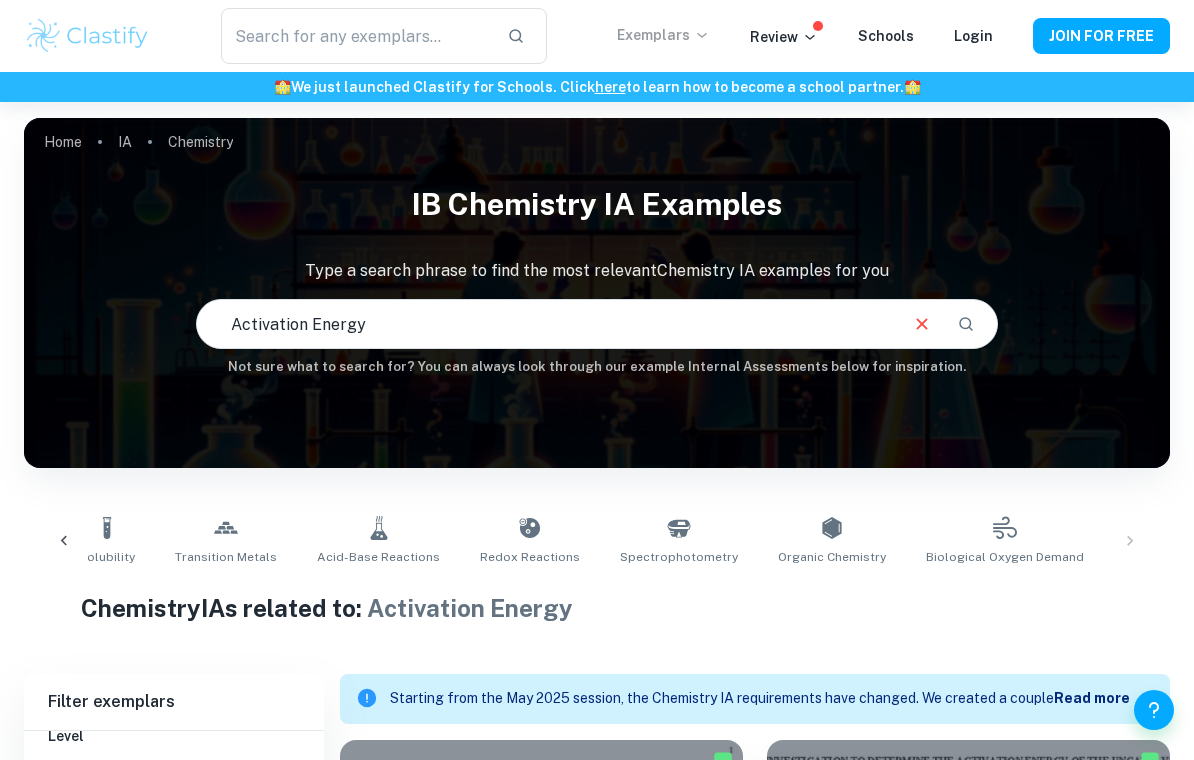 scroll, scrollTop: 0, scrollLeft: 1773, axis: horizontal 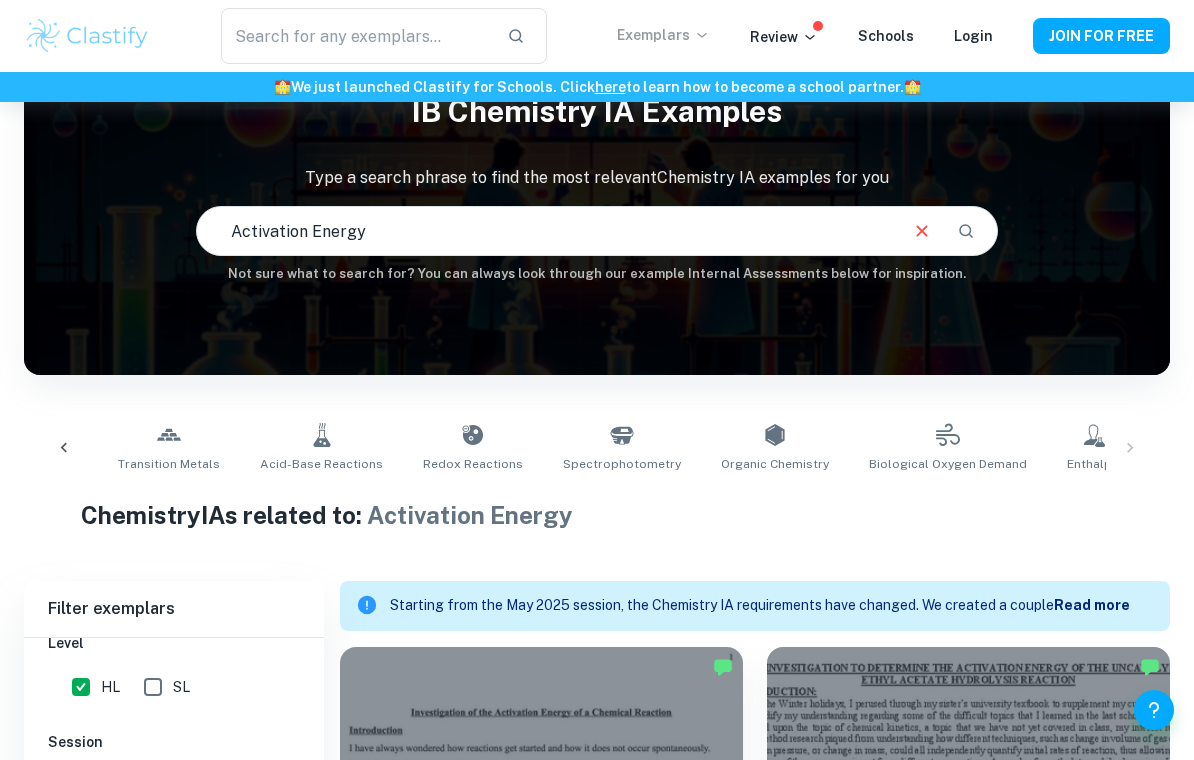 click on "Isomerism Boiling Points Buffers Temperature Variations Concentration Variations Electrochemistry Vitamin C Equilibrium Constants Reaction Rates pH Effects Antioxidant Content Activation Energy Titration Solubility Transition Metals Acid-Base Reactions Redox Reactions Spectrophotometry Organic Chemistry Biological Oxygen Demand Enthalpy Catalysts" at bounding box center (597, 448) 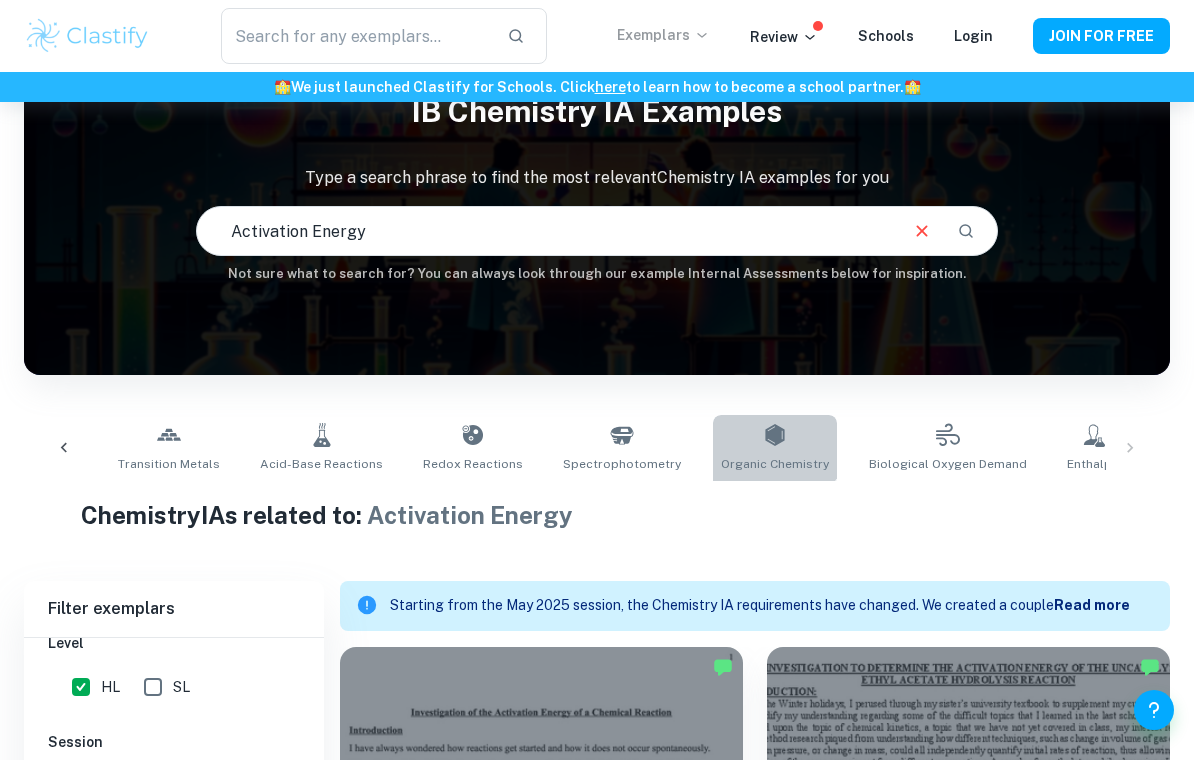 click 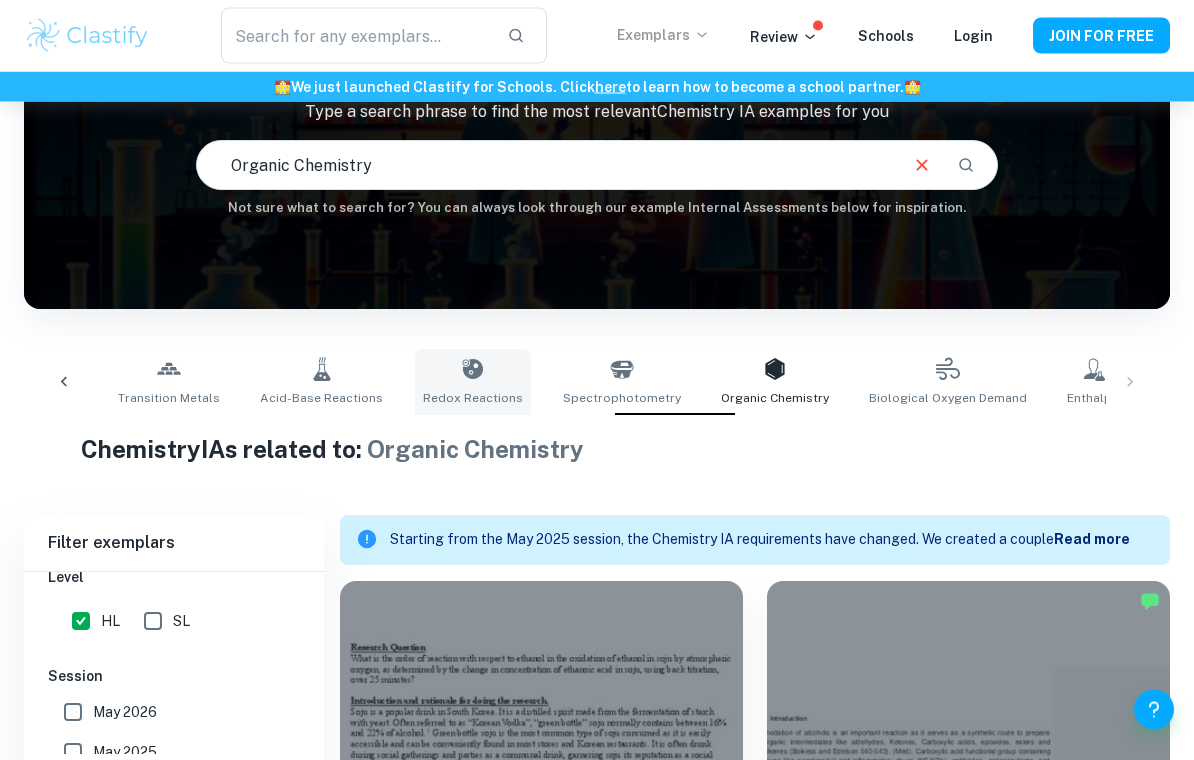 scroll, scrollTop: 159, scrollLeft: 0, axis: vertical 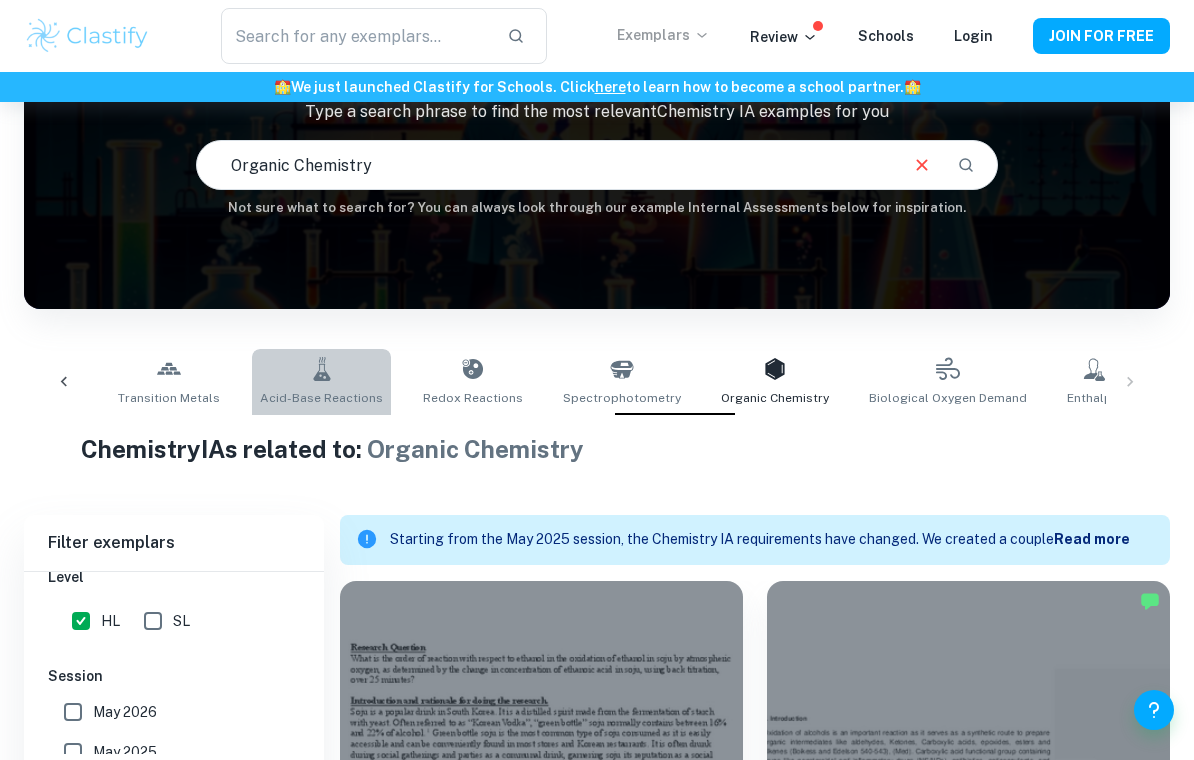 click on "Acid-Base Reactions" at bounding box center (321, 382) 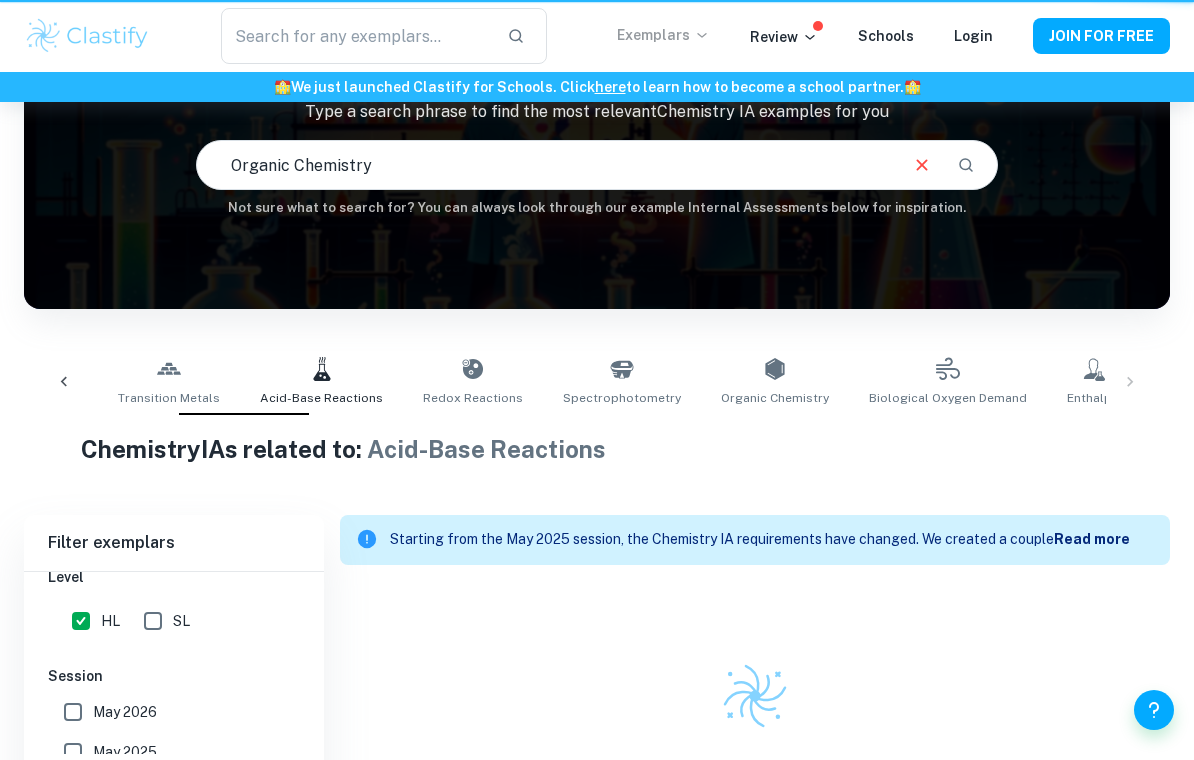 type on "Acid-Base Reactions" 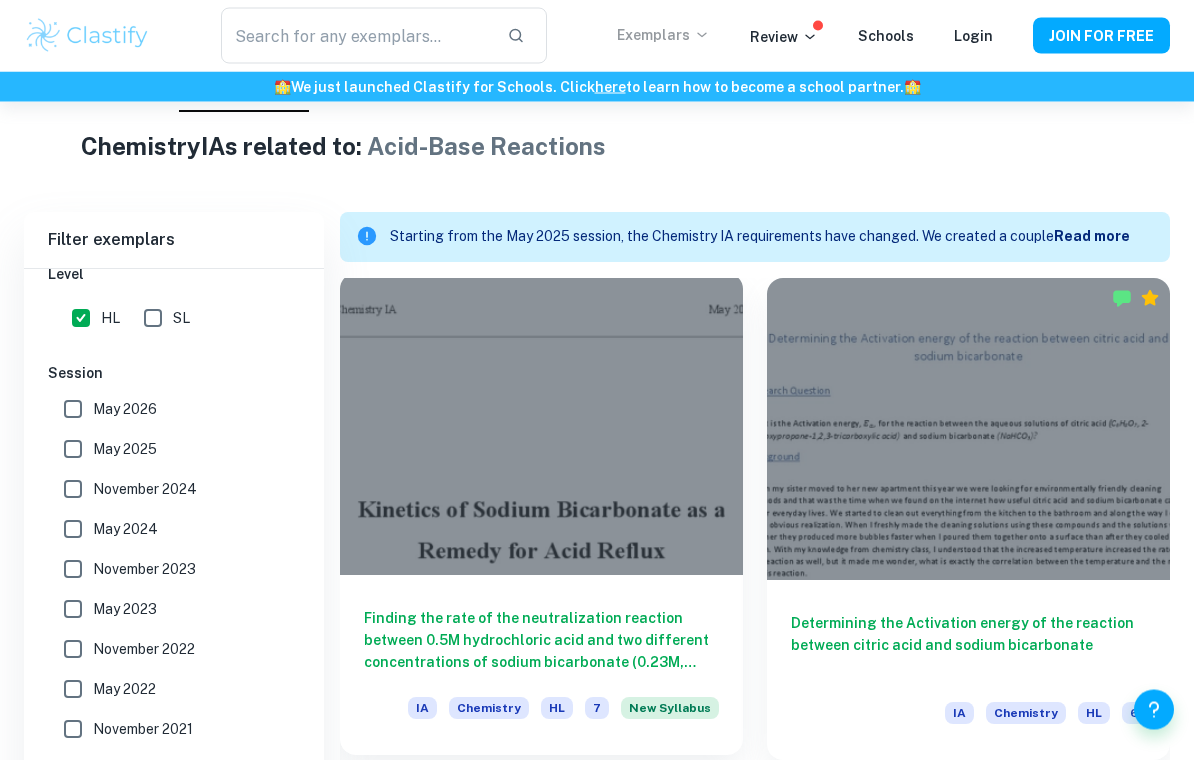 scroll, scrollTop: 622, scrollLeft: 0, axis: vertical 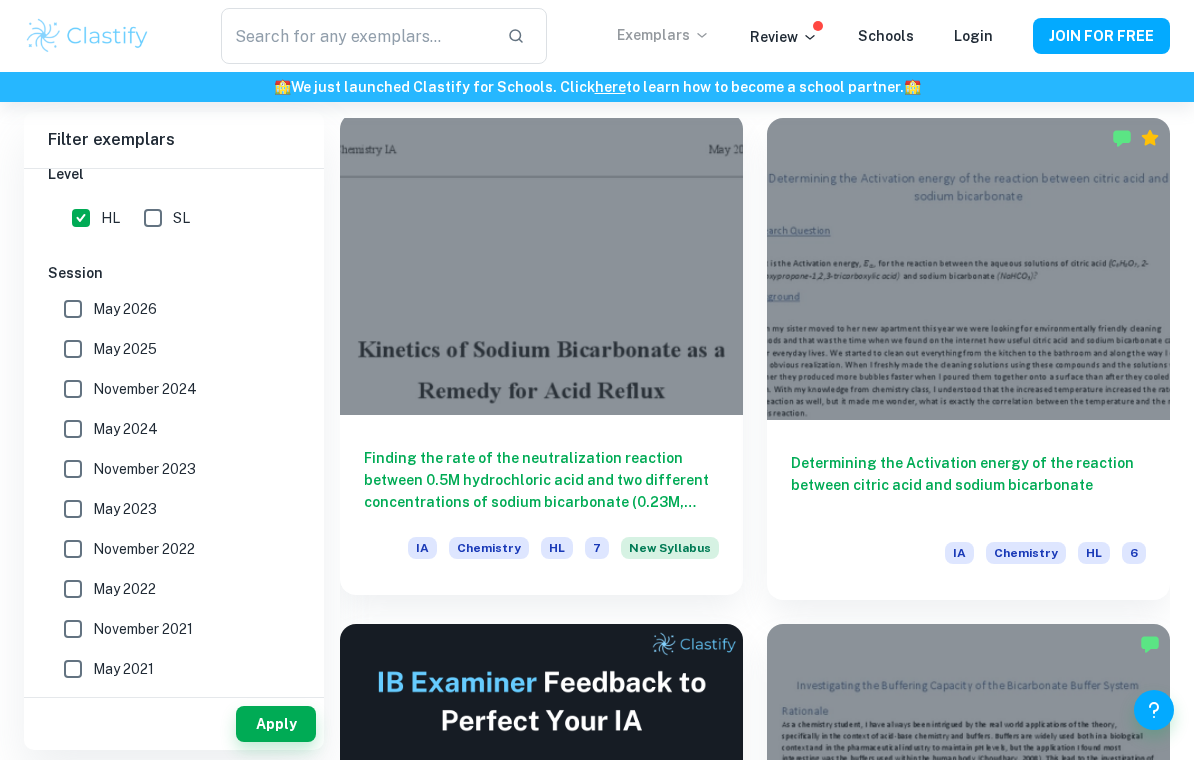 click at bounding box center (541, 264) 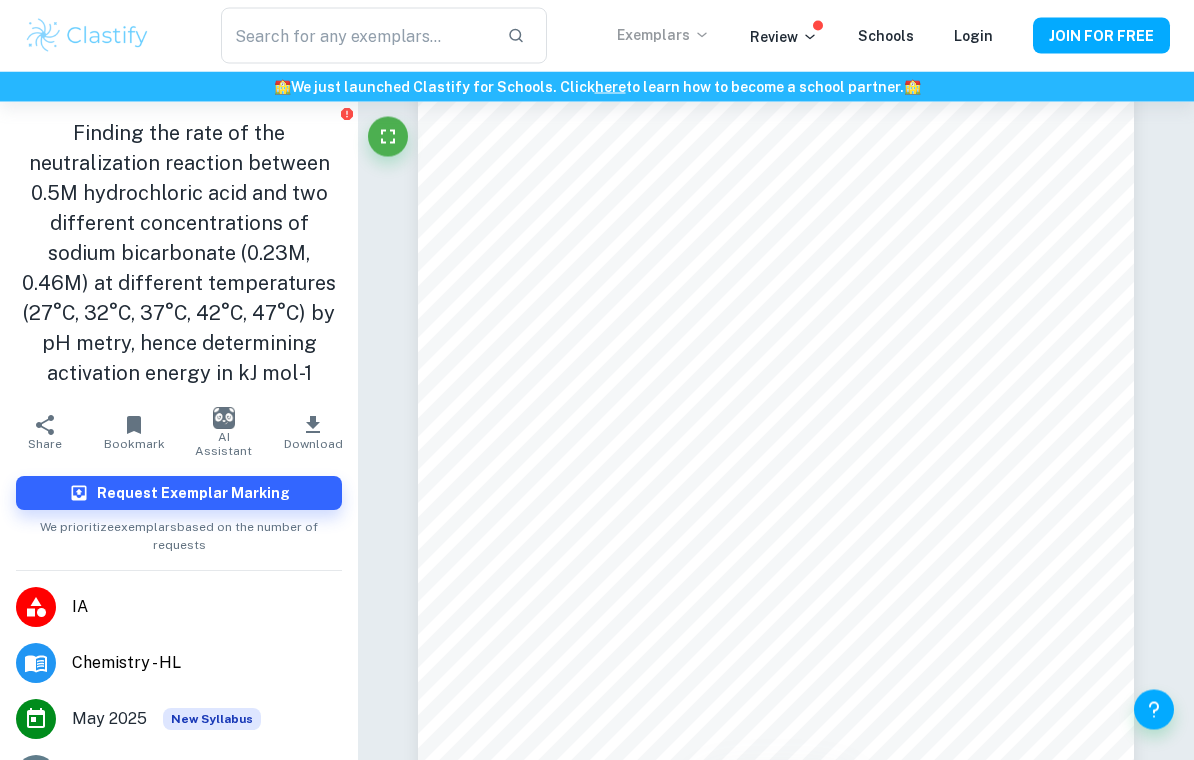 scroll, scrollTop: 1121, scrollLeft: 0, axis: vertical 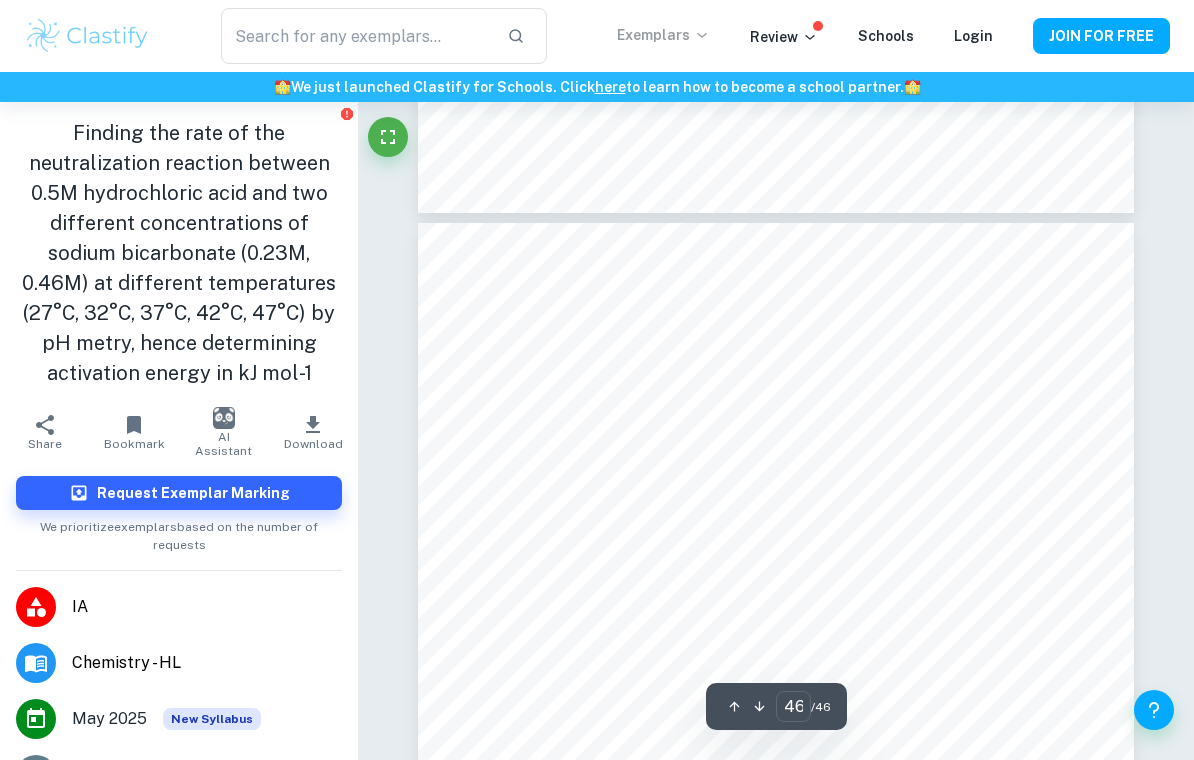 type on "45" 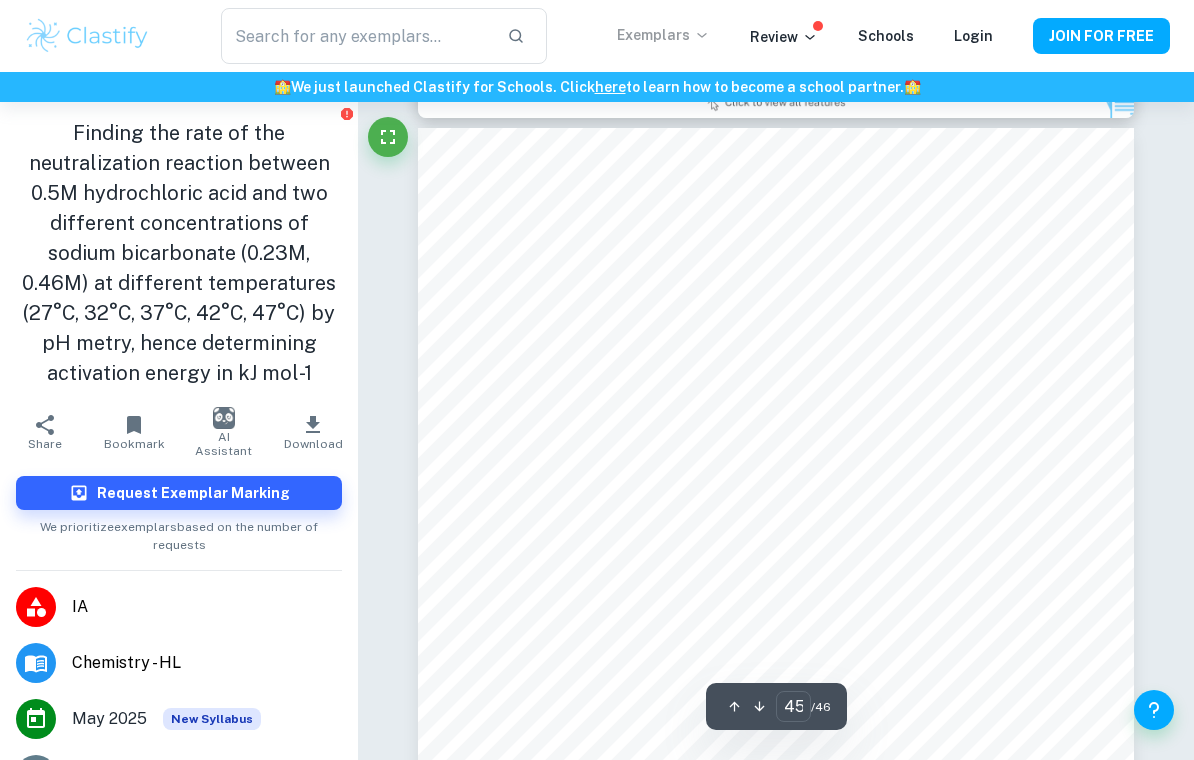 scroll, scrollTop: 42074, scrollLeft: 0, axis: vertical 